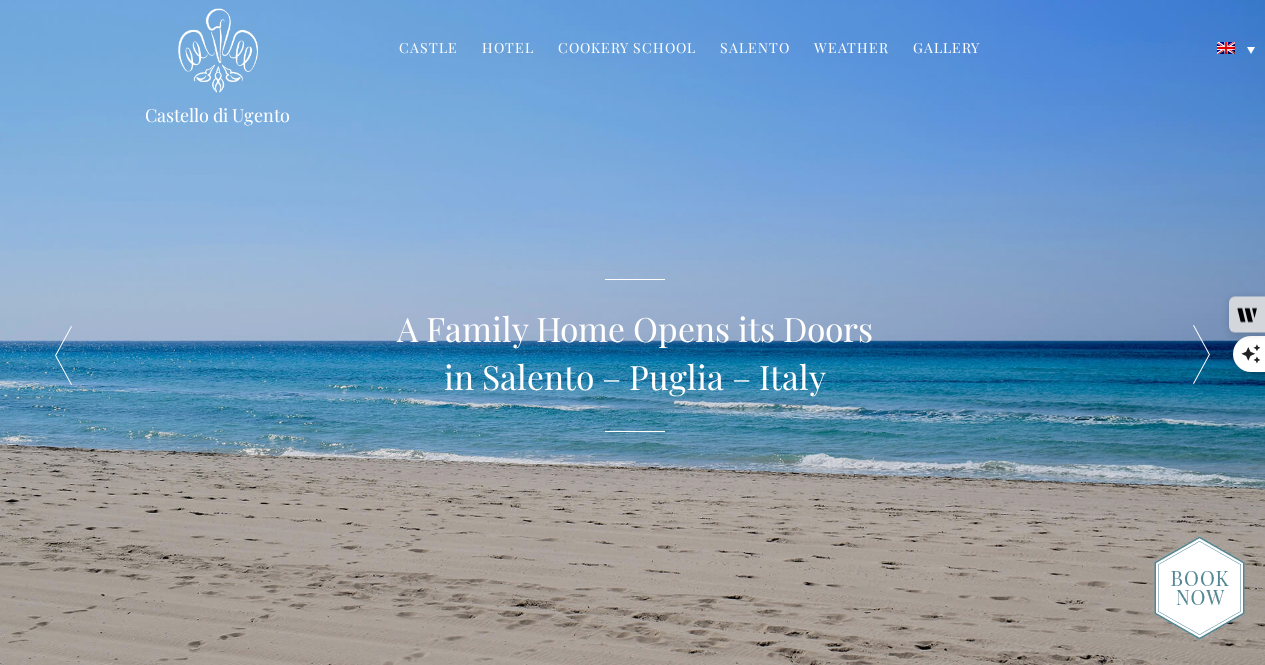 scroll, scrollTop: 0, scrollLeft: 0, axis: both 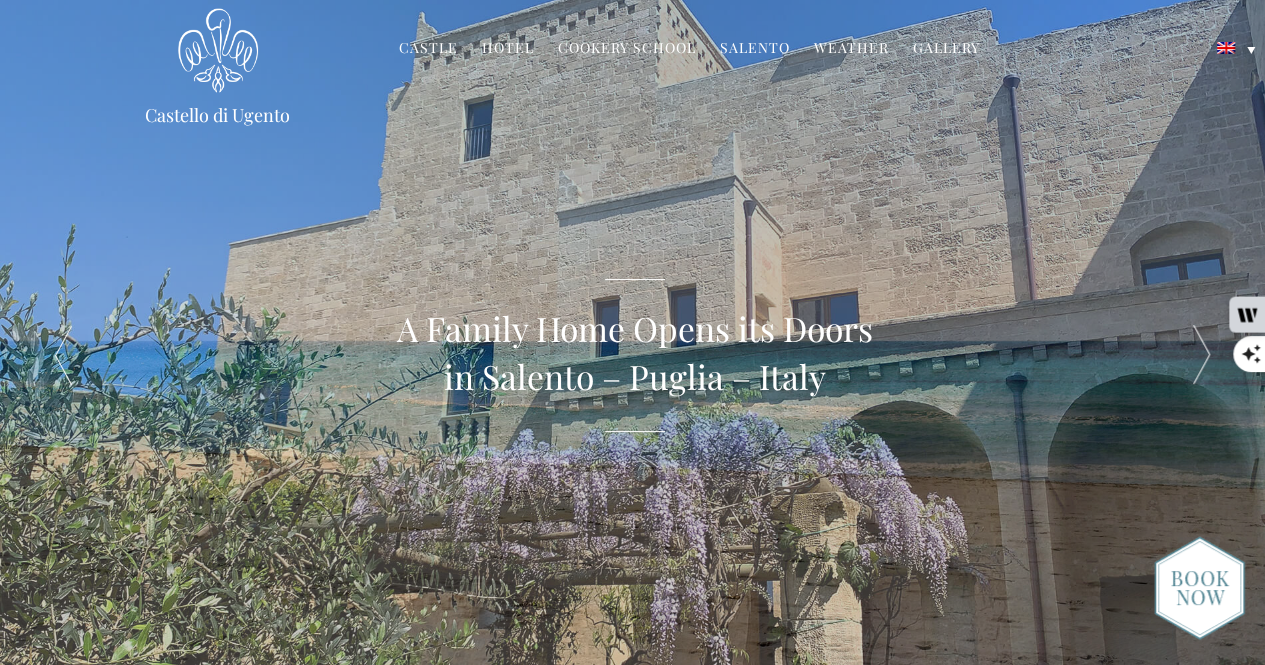 click at bounding box center [1202, 355] 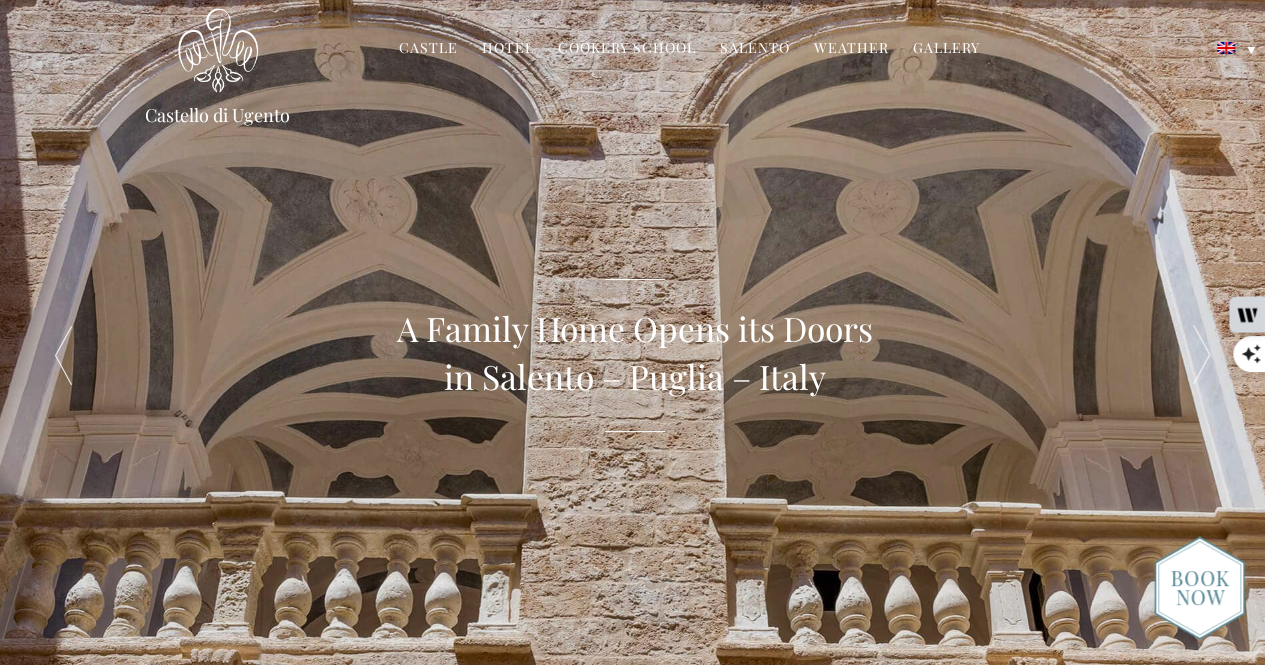 click at bounding box center [1202, 355] 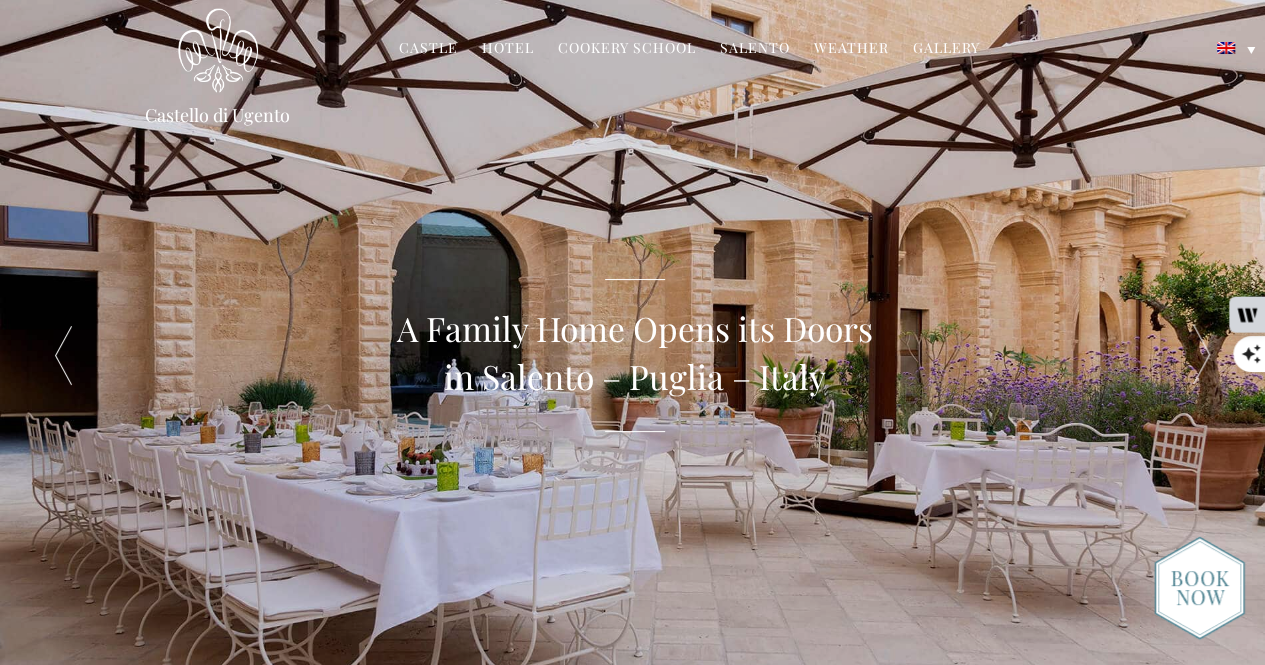click at bounding box center (1202, 355) 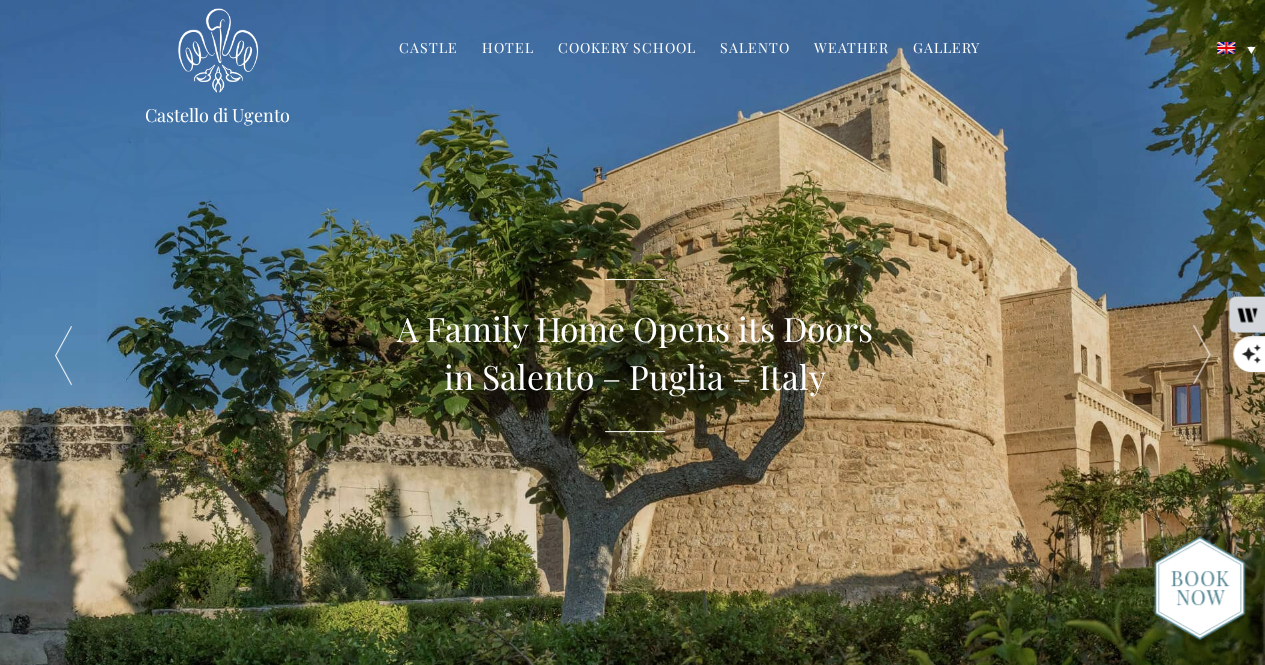 click at bounding box center [1202, 355] 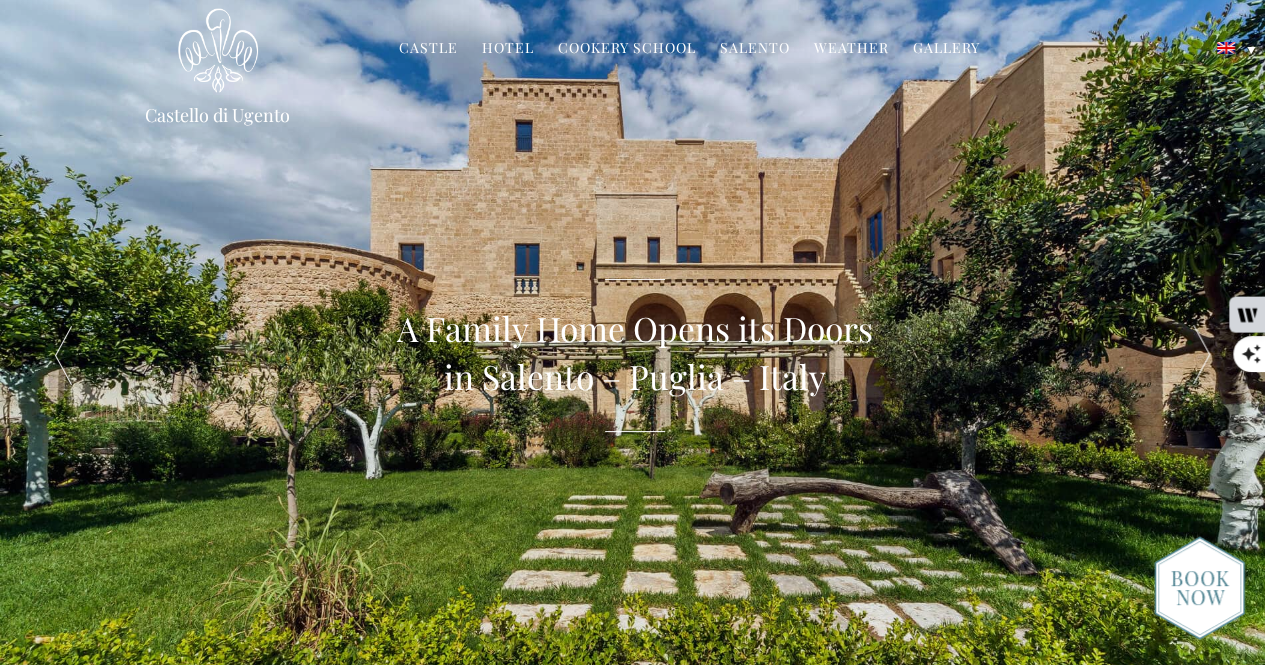 click at bounding box center (1202, 355) 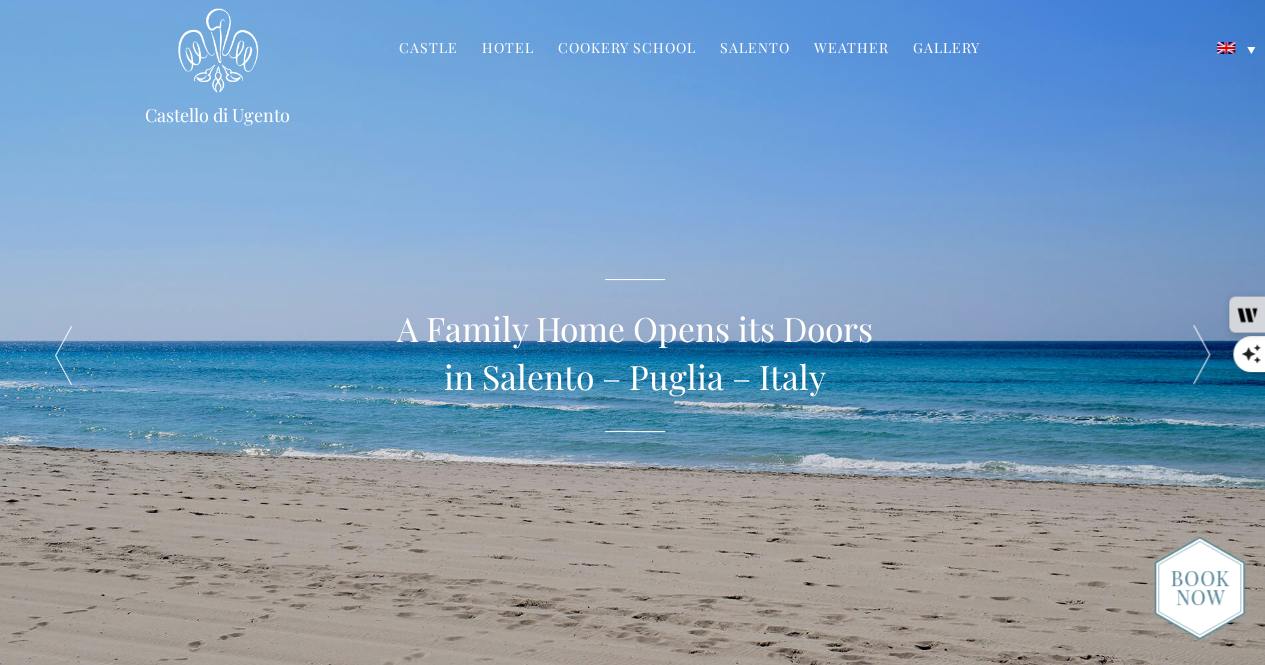 click at bounding box center (1202, 355) 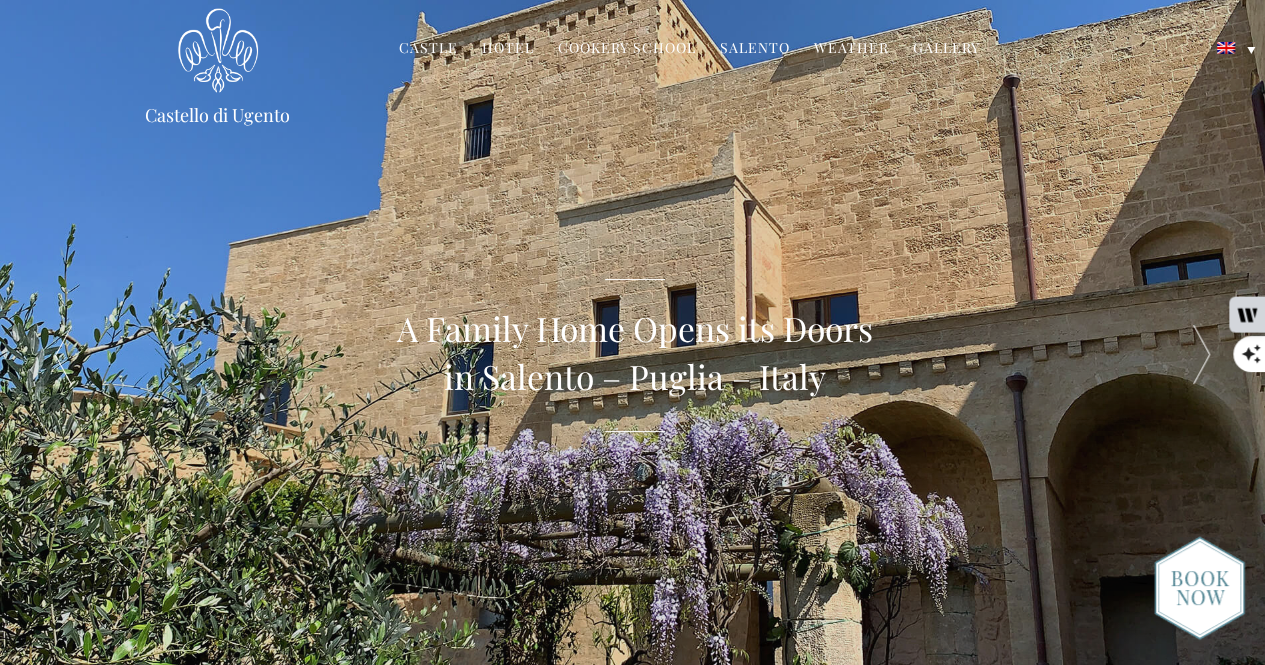 click at bounding box center [1202, 355] 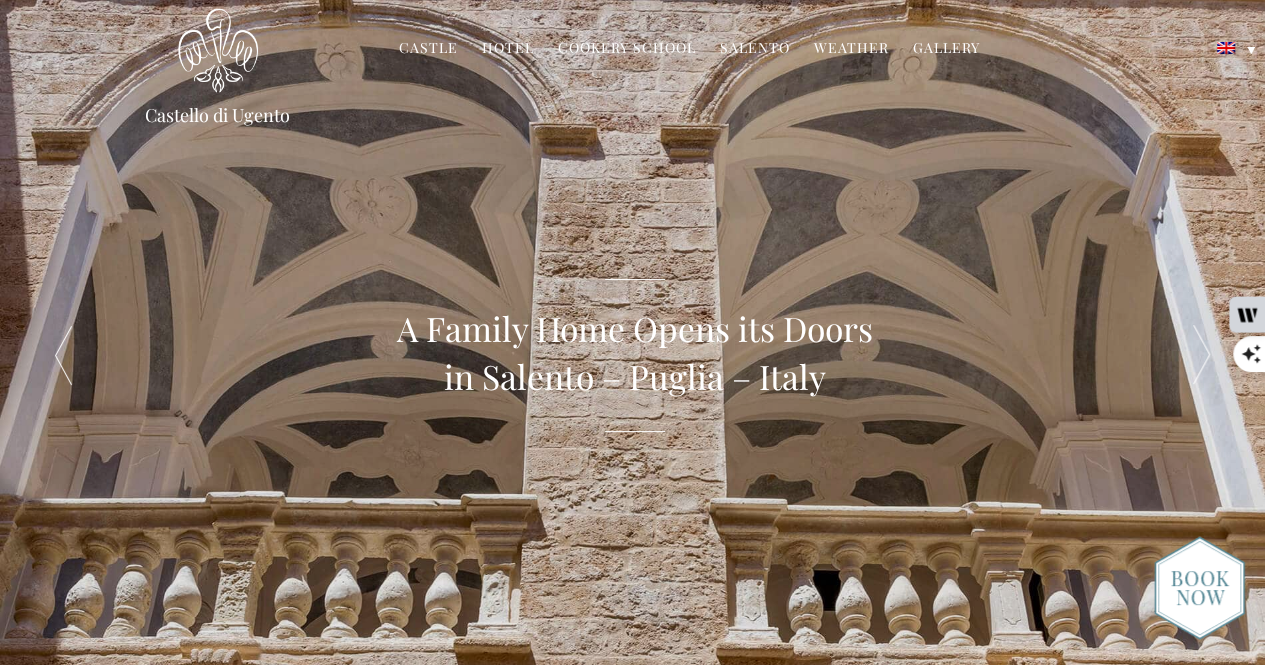 click at bounding box center (1202, 355) 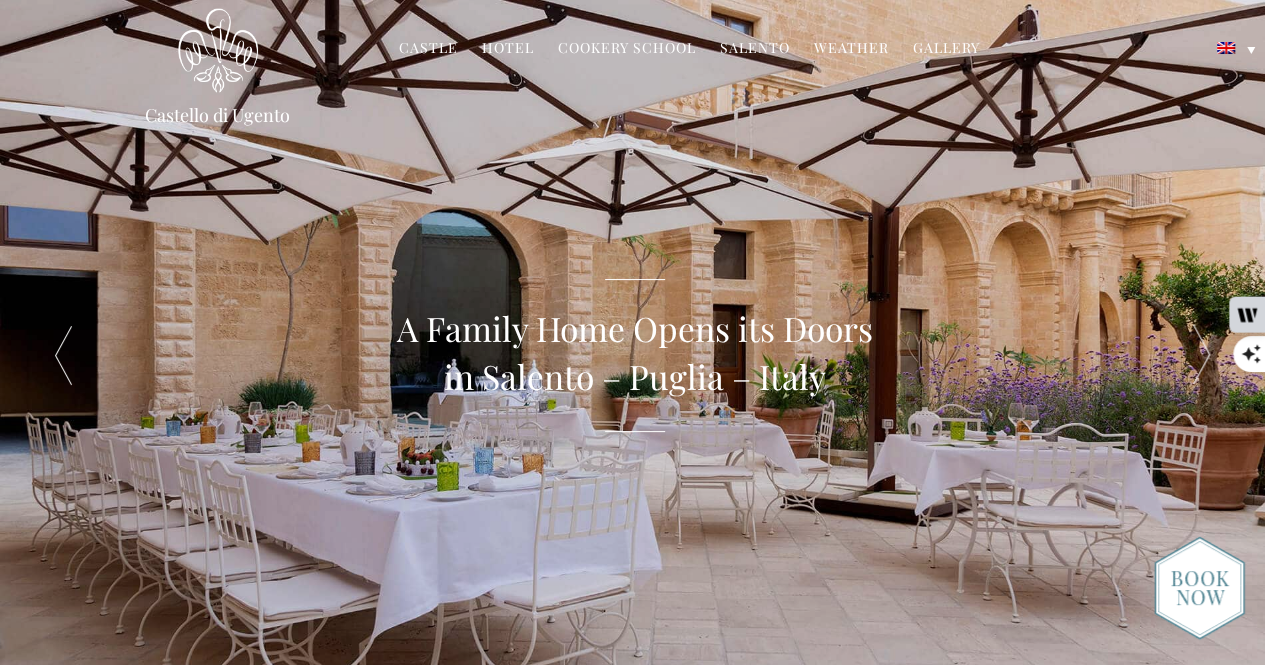 click on "Castle" at bounding box center (428, 49) 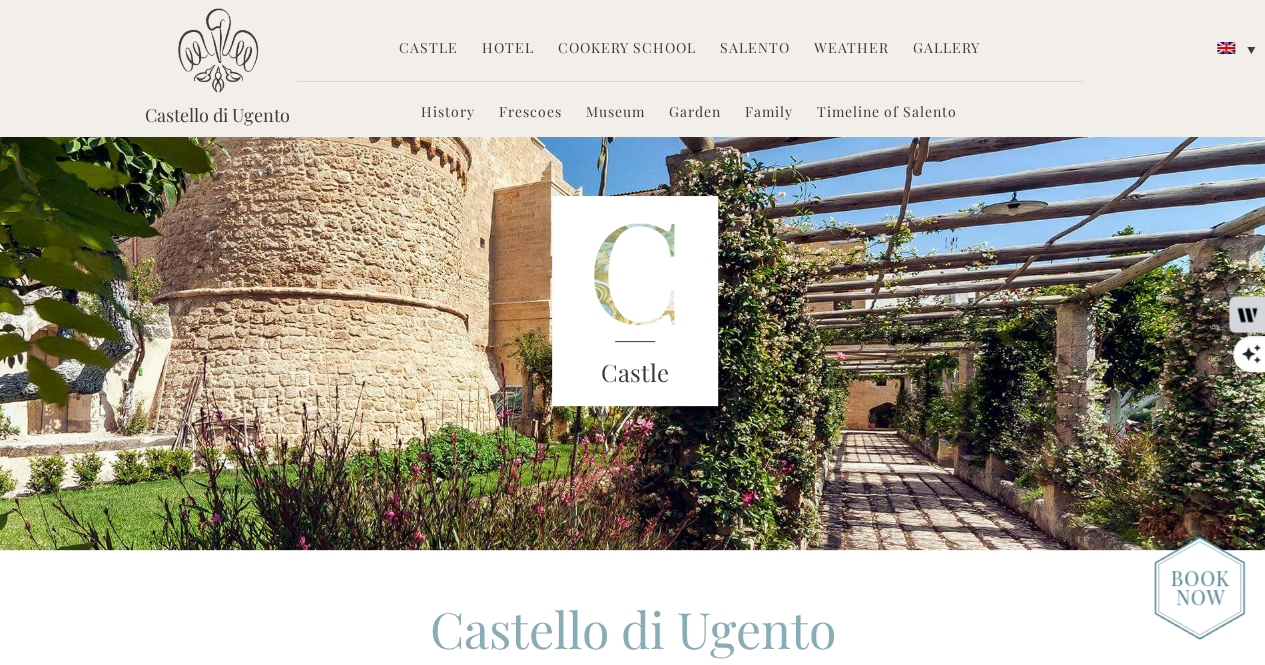 scroll, scrollTop: 0, scrollLeft: 0, axis: both 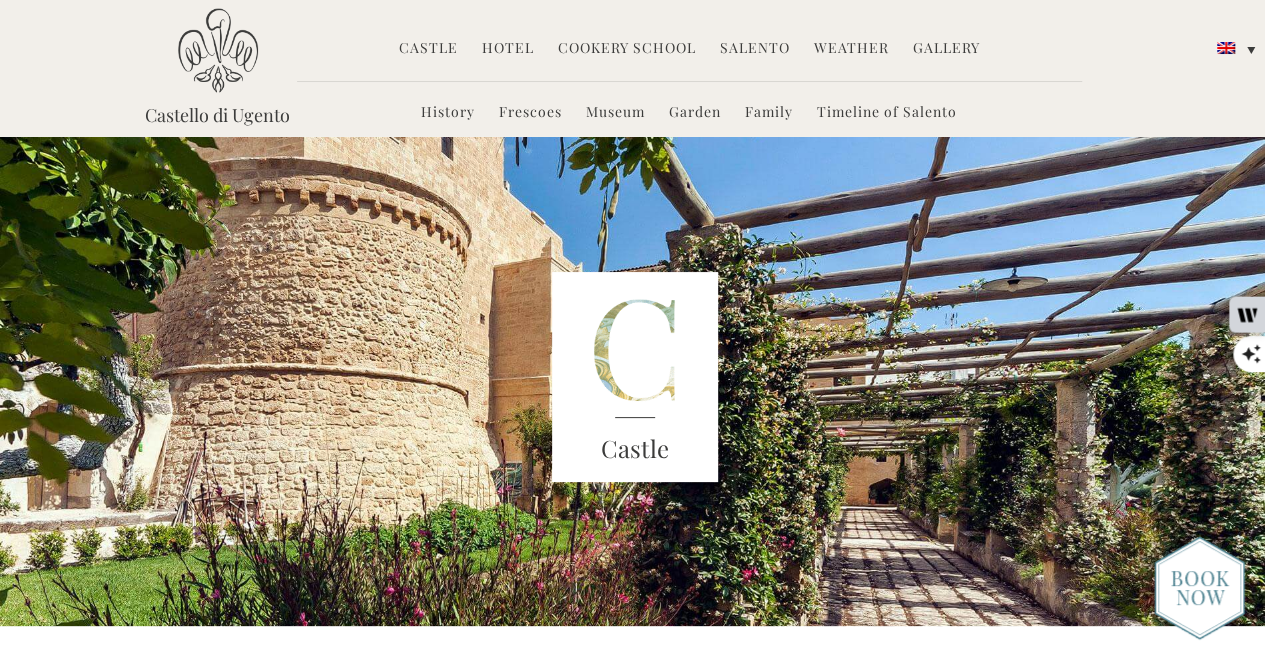 click on "Hotel" at bounding box center [508, 49] 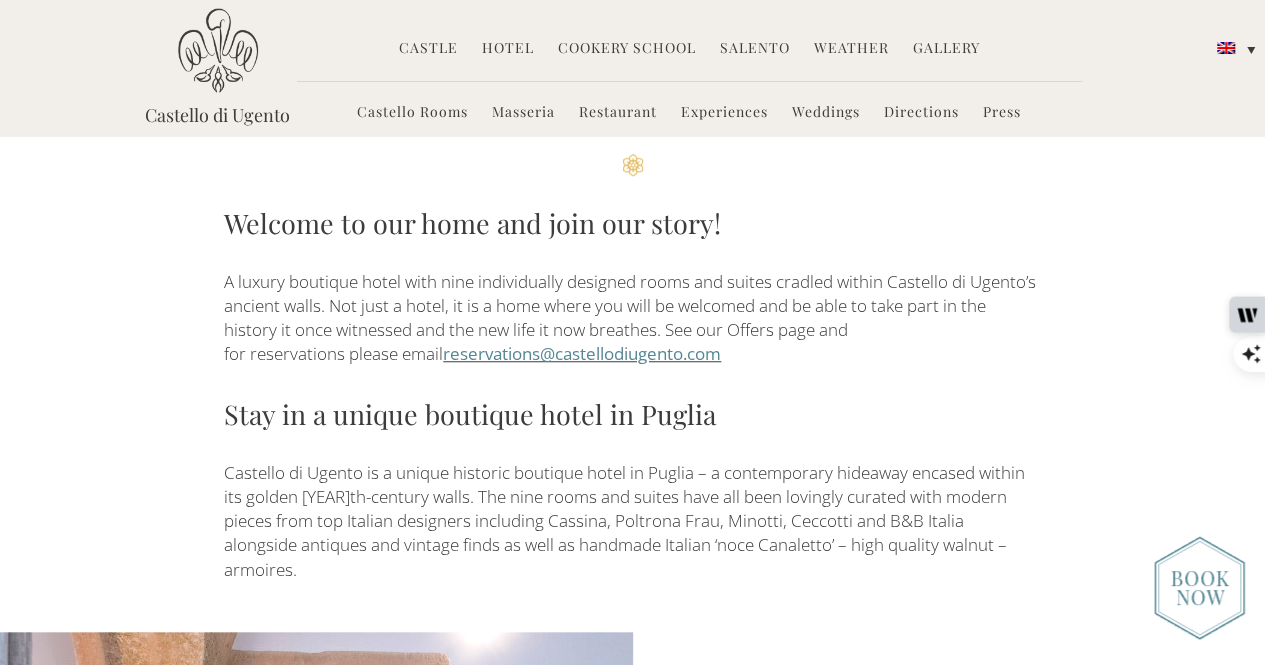 scroll, scrollTop: 0, scrollLeft: 0, axis: both 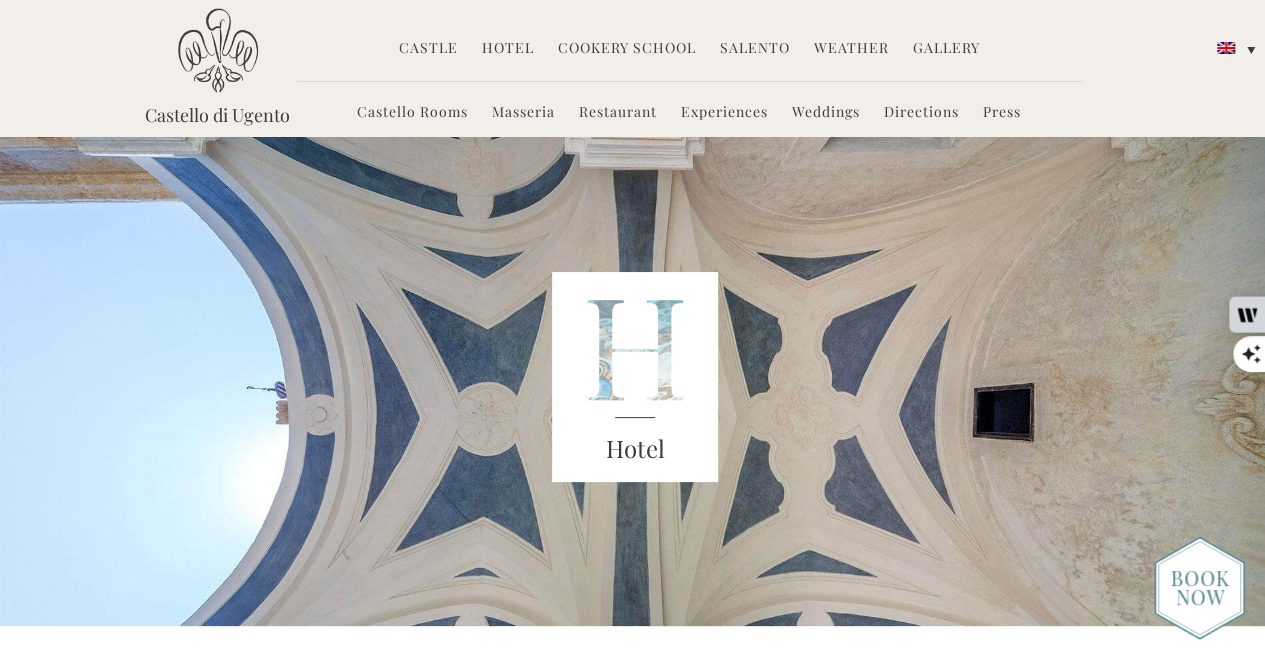 click on "Hotel" at bounding box center [508, 49] 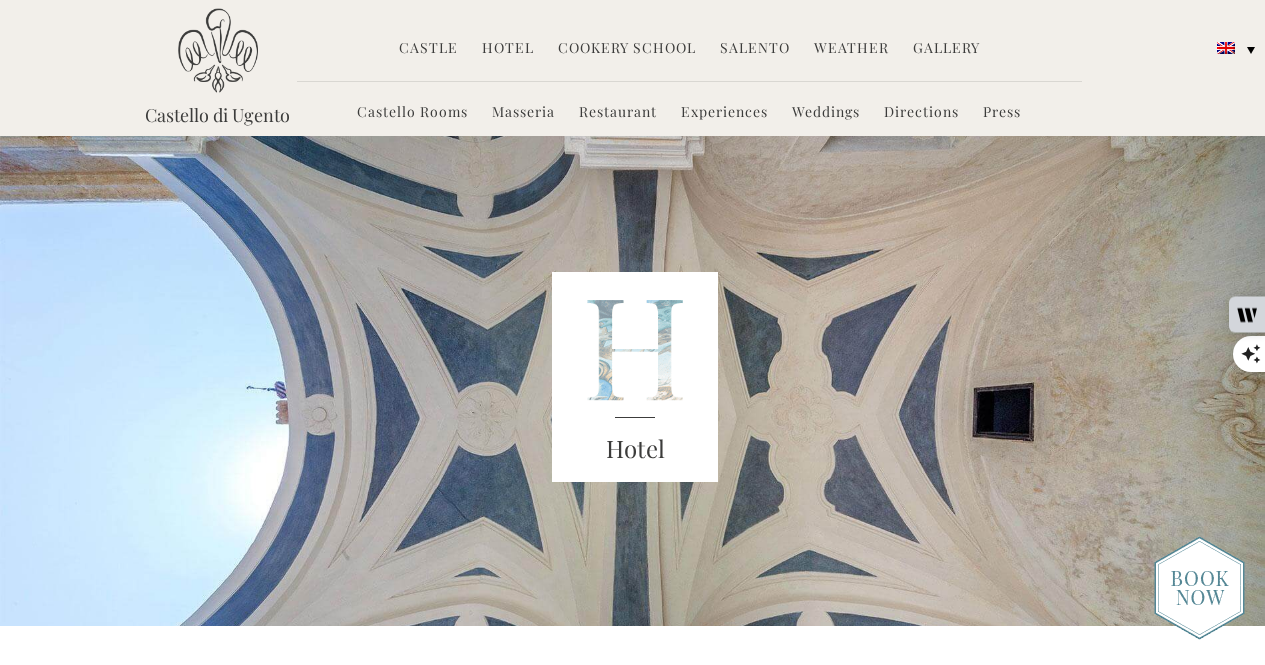 scroll, scrollTop: 0, scrollLeft: 0, axis: both 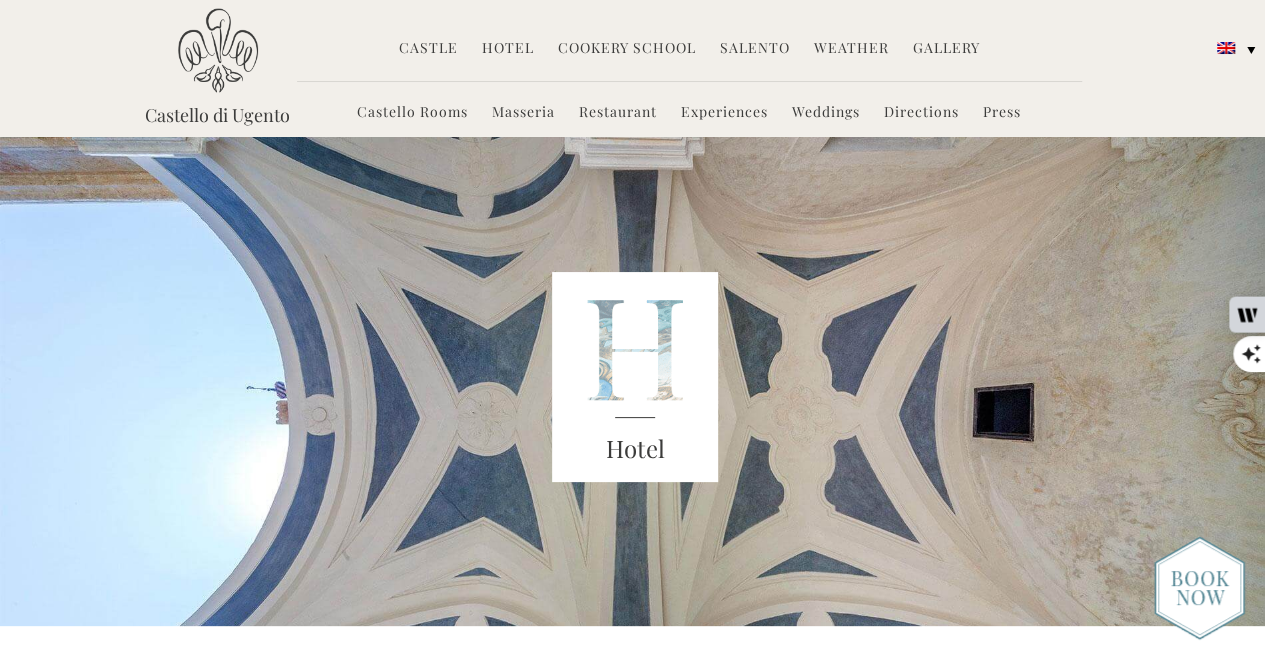 click on "Restaurant" at bounding box center [618, 113] 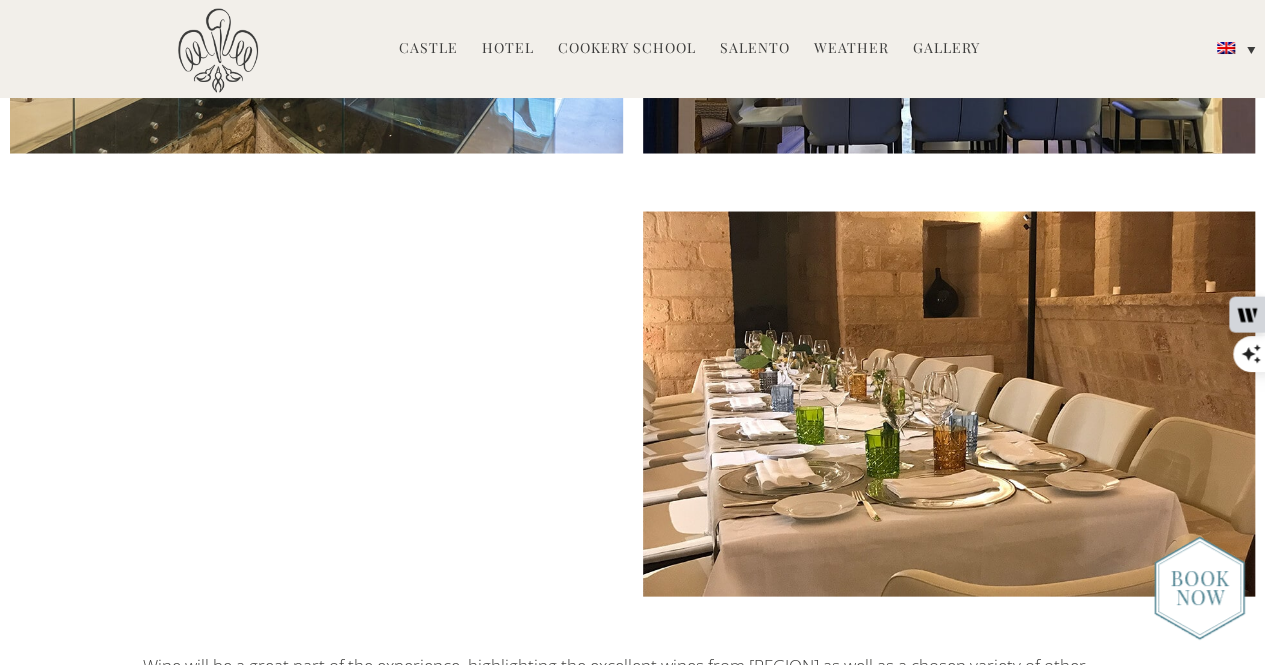 scroll, scrollTop: 2300, scrollLeft: 0, axis: vertical 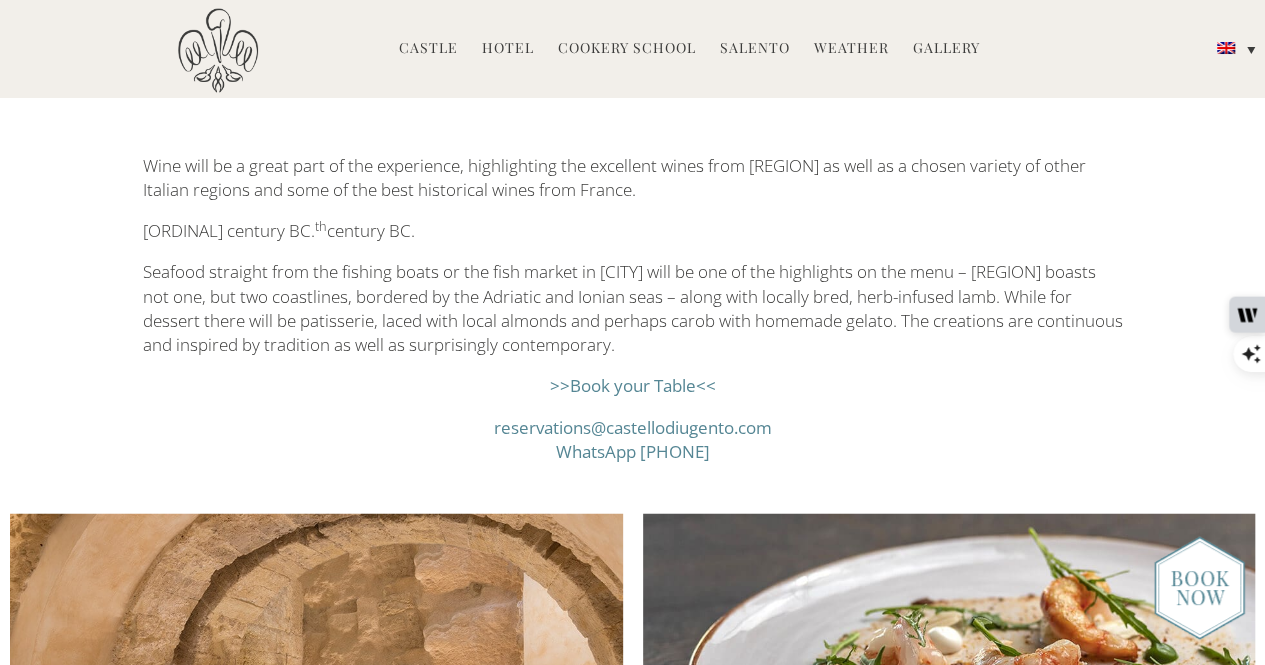 click on "Hotel" at bounding box center (508, 49) 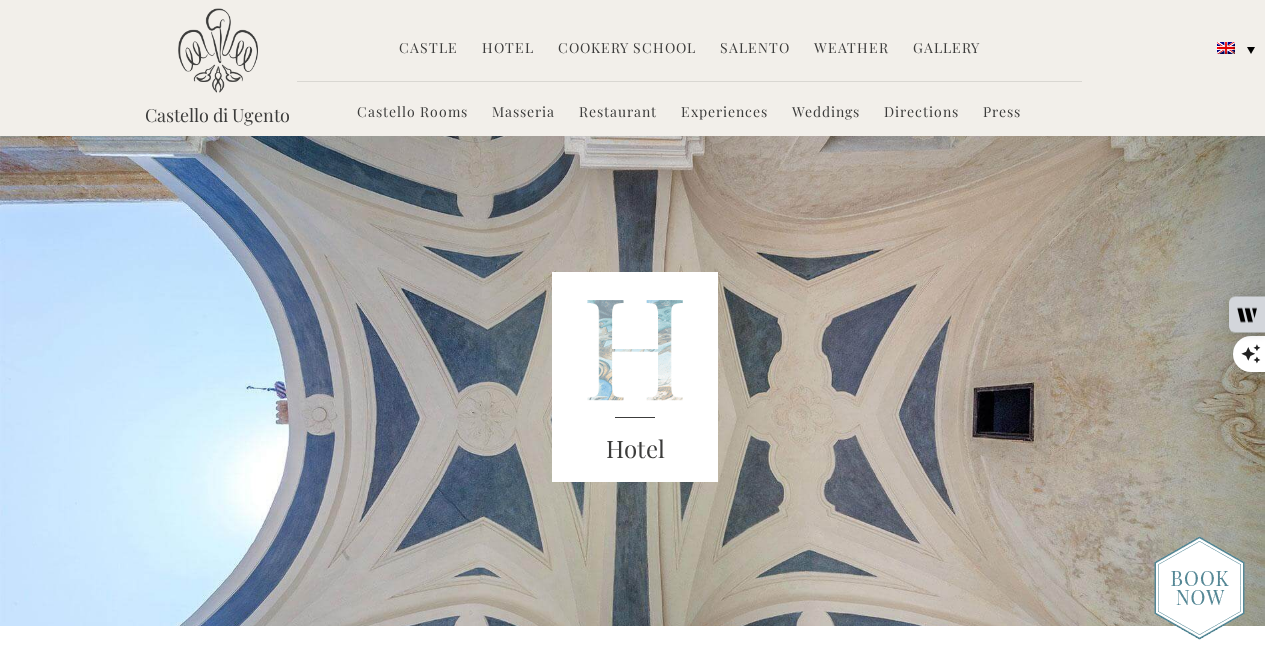 scroll, scrollTop: 0, scrollLeft: 0, axis: both 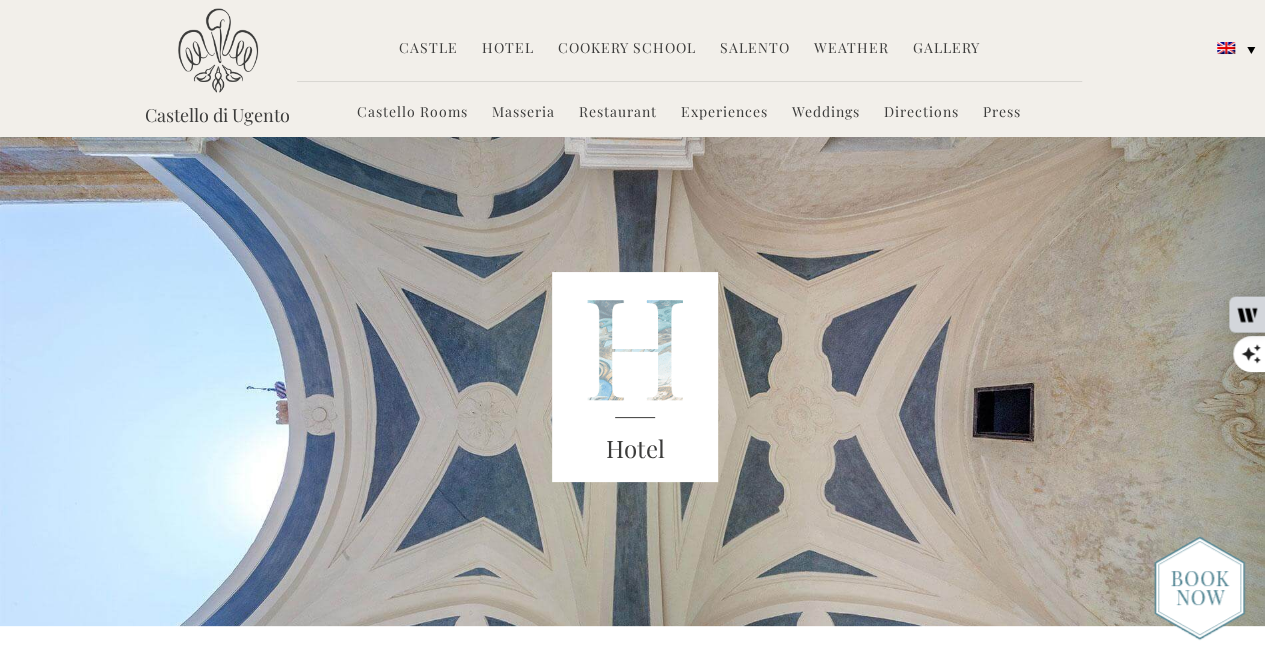 click on "Experiences" at bounding box center [724, 113] 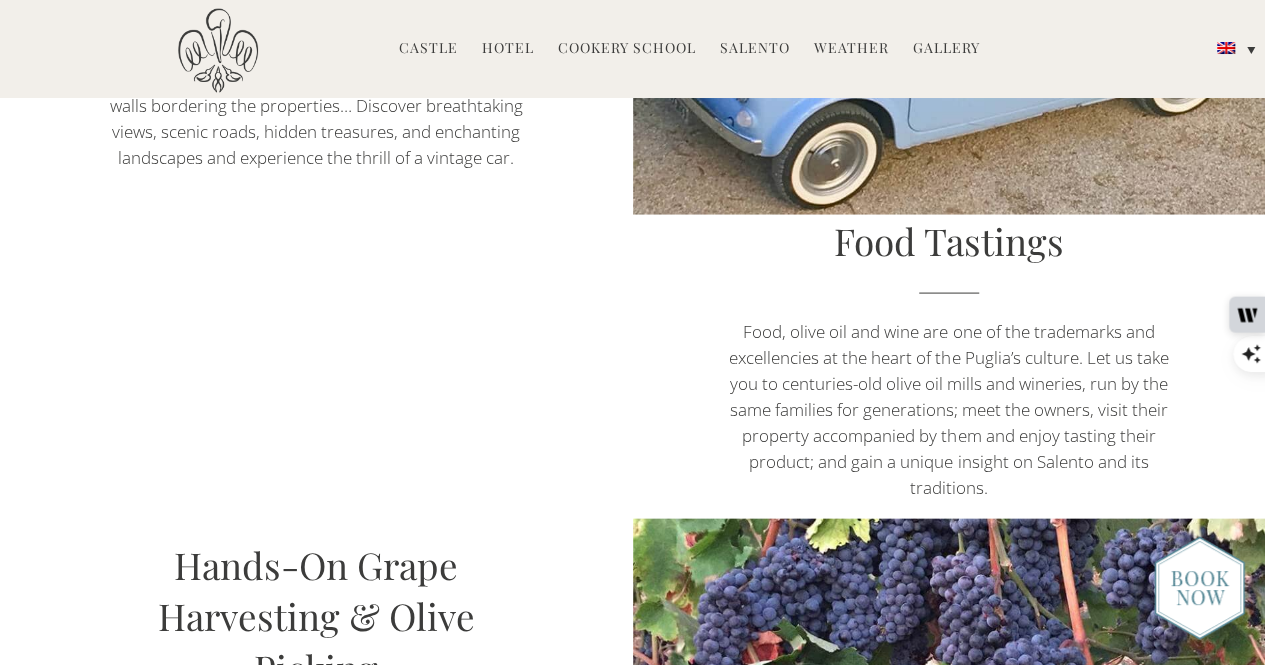 scroll, scrollTop: 2000, scrollLeft: 0, axis: vertical 